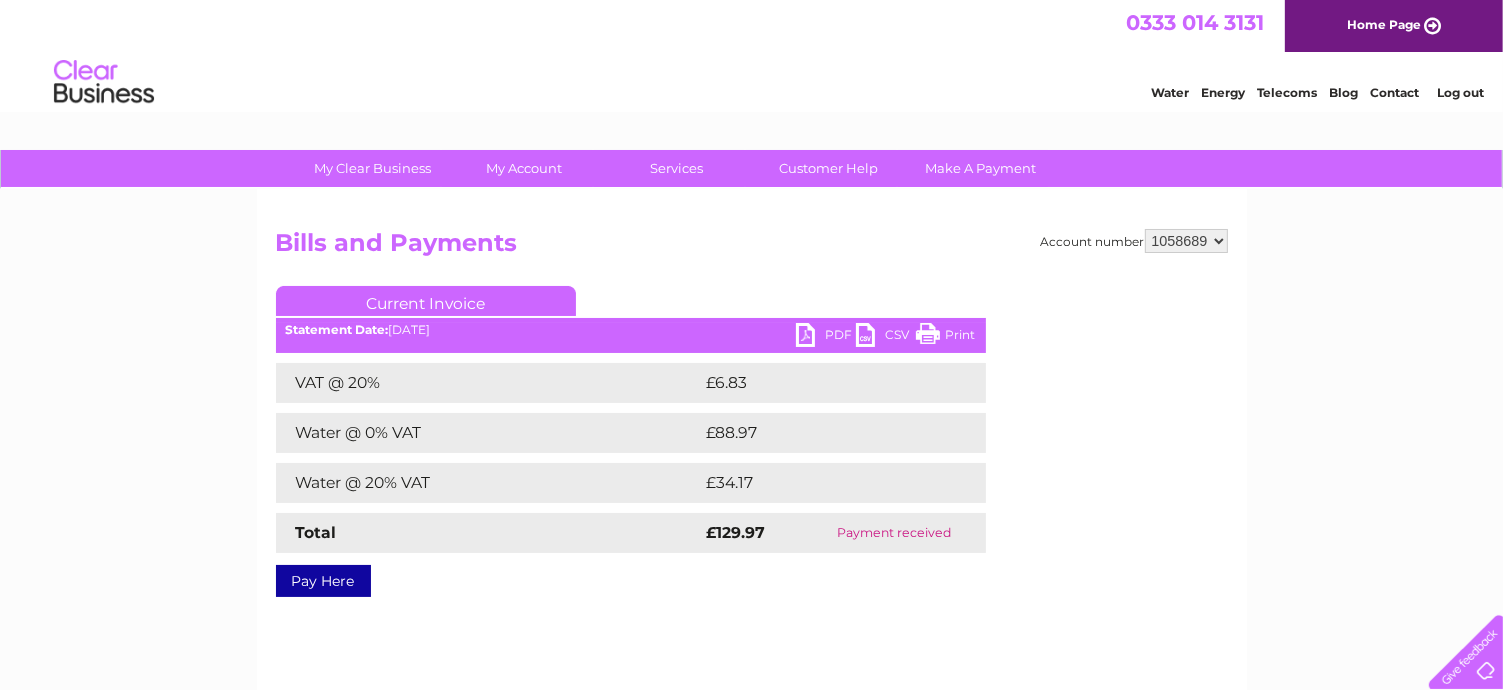 scroll, scrollTop: 0, scrollLeft: 0, axis: both 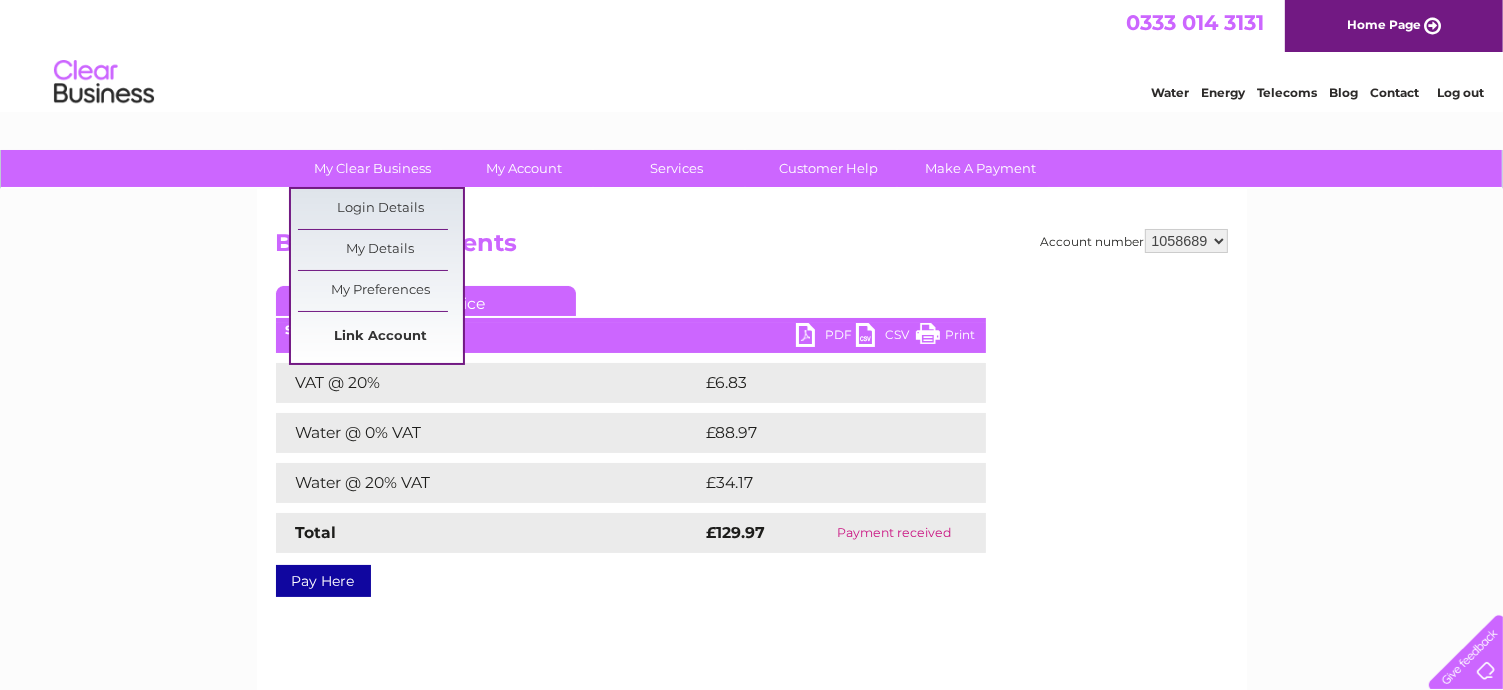 click on "Link Account" at bounding box center (380, 337) 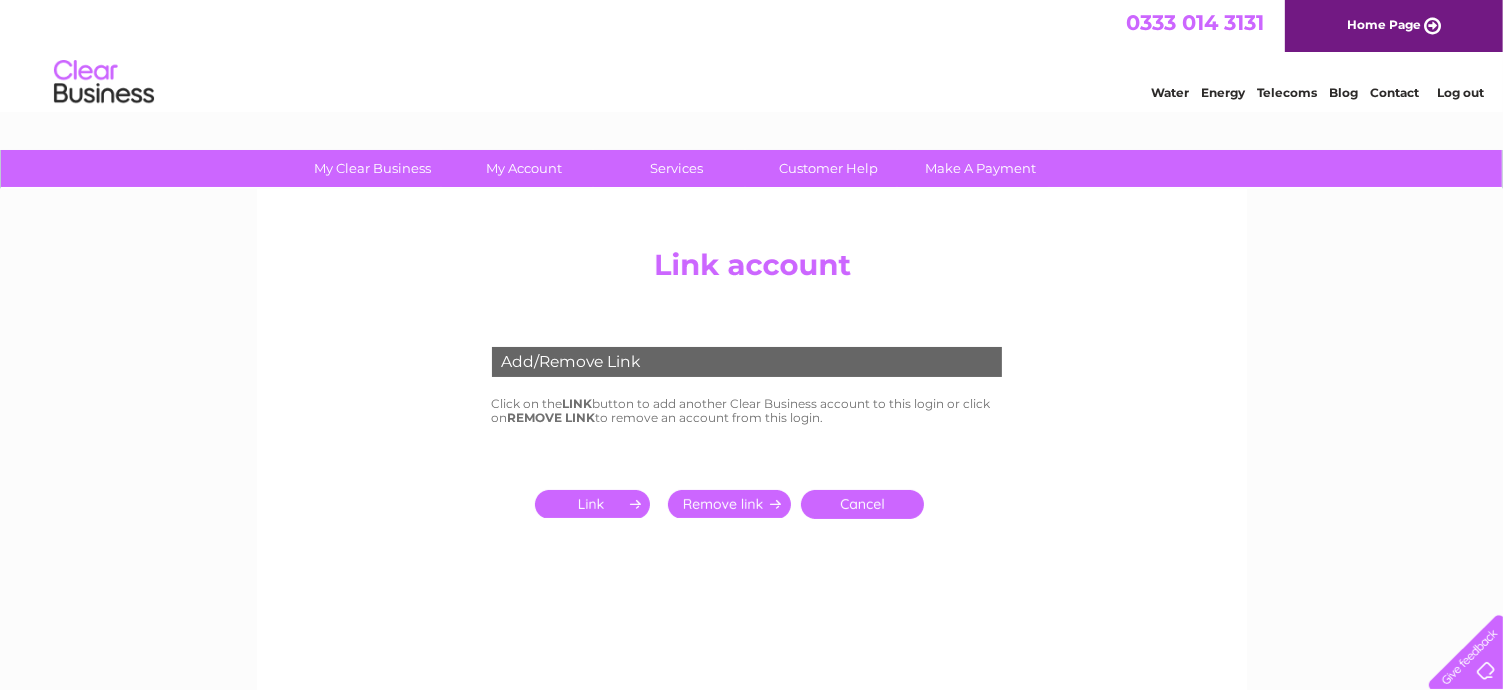 scroll, scrollTop: 0, scrollLeft: 0, axis: both 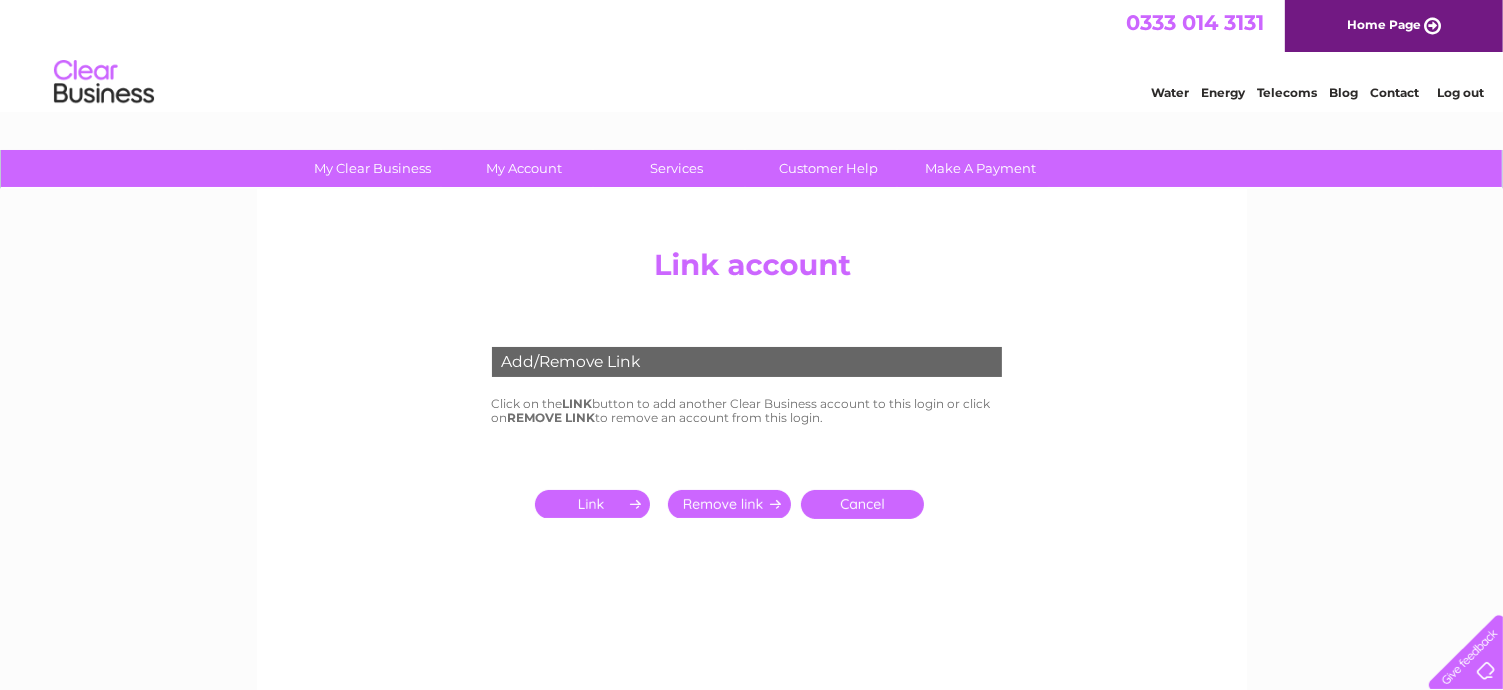click at bounding box center [596, 504] 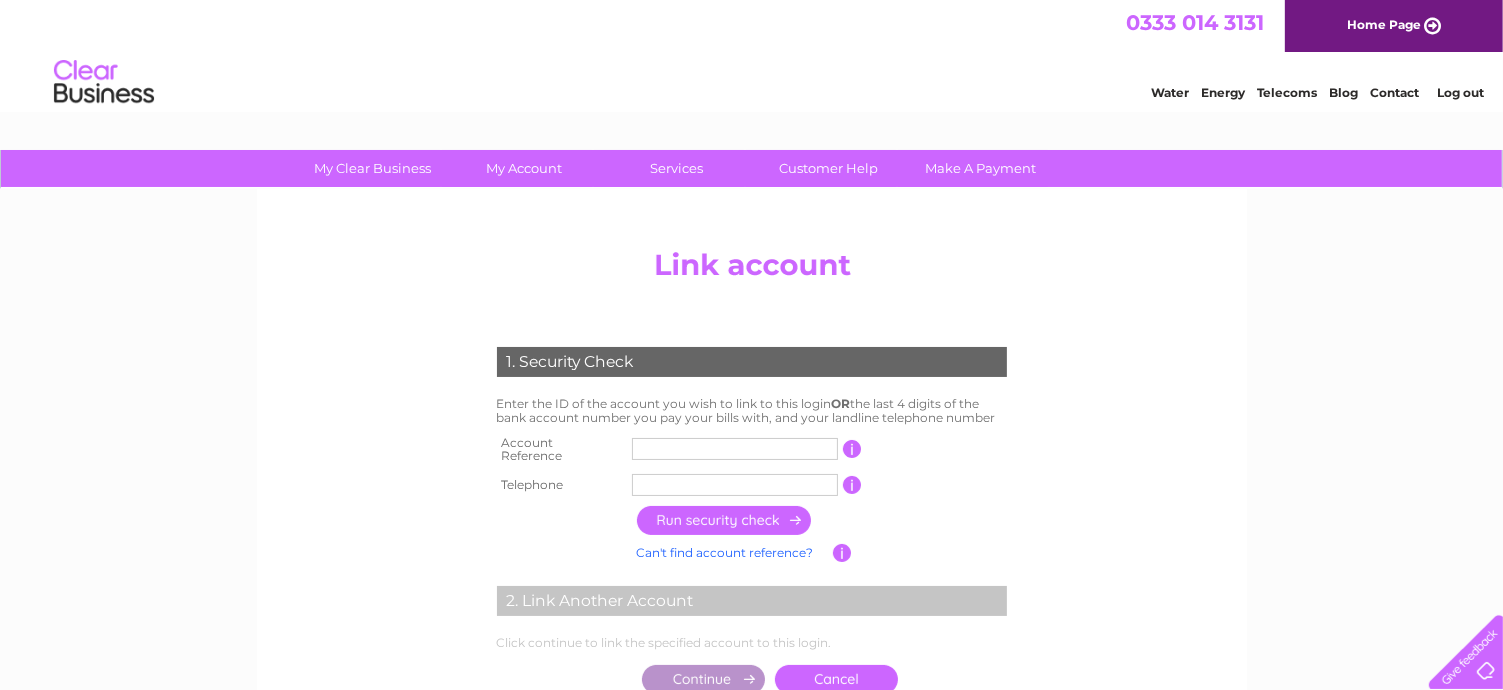 click at bounding box center (735, 449) 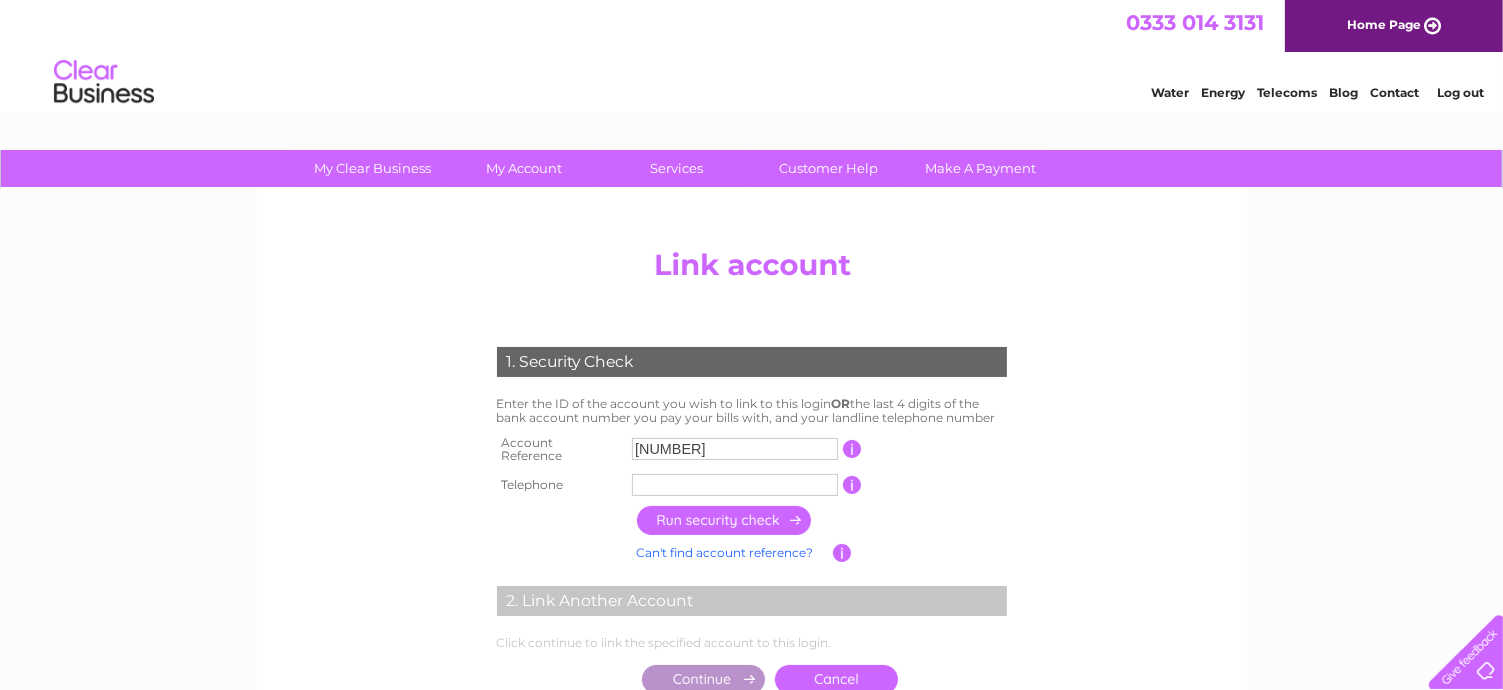 type on "1087219" 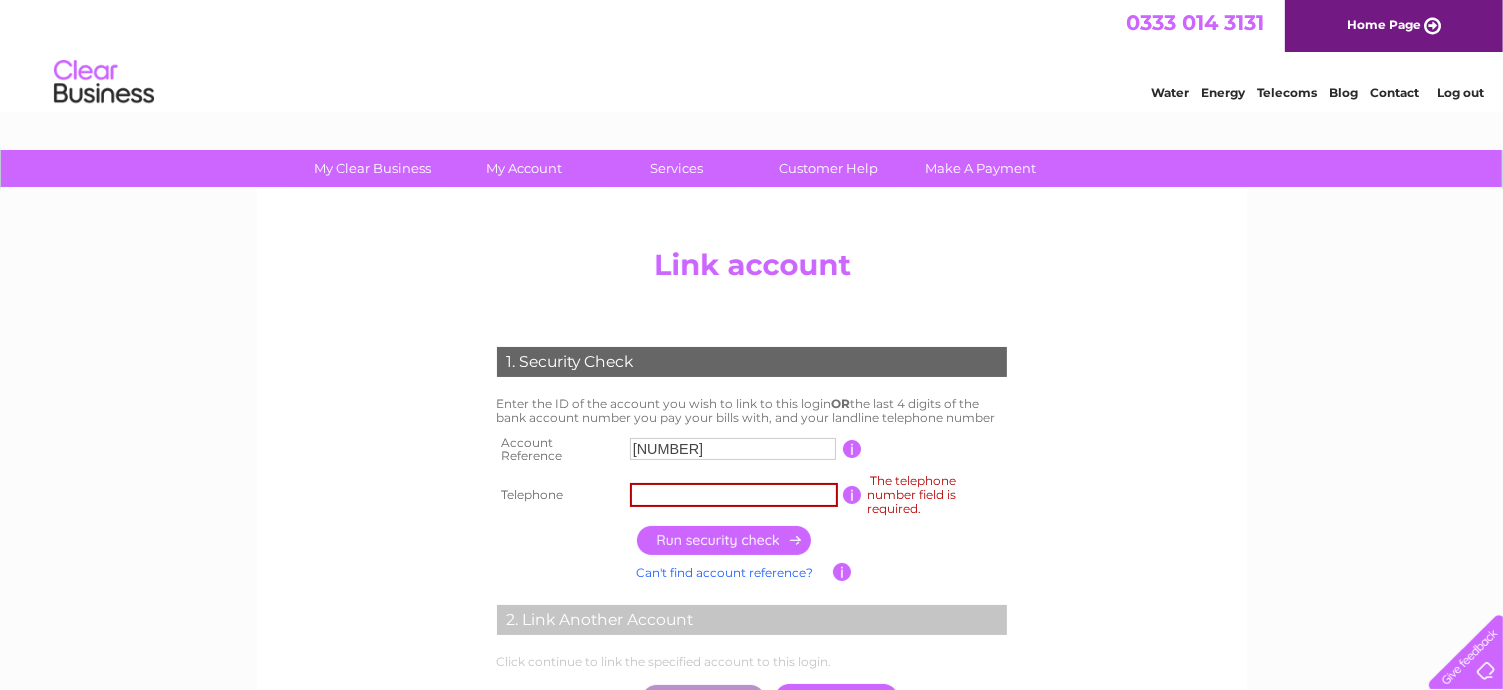 click at bounding box center [852, 495] 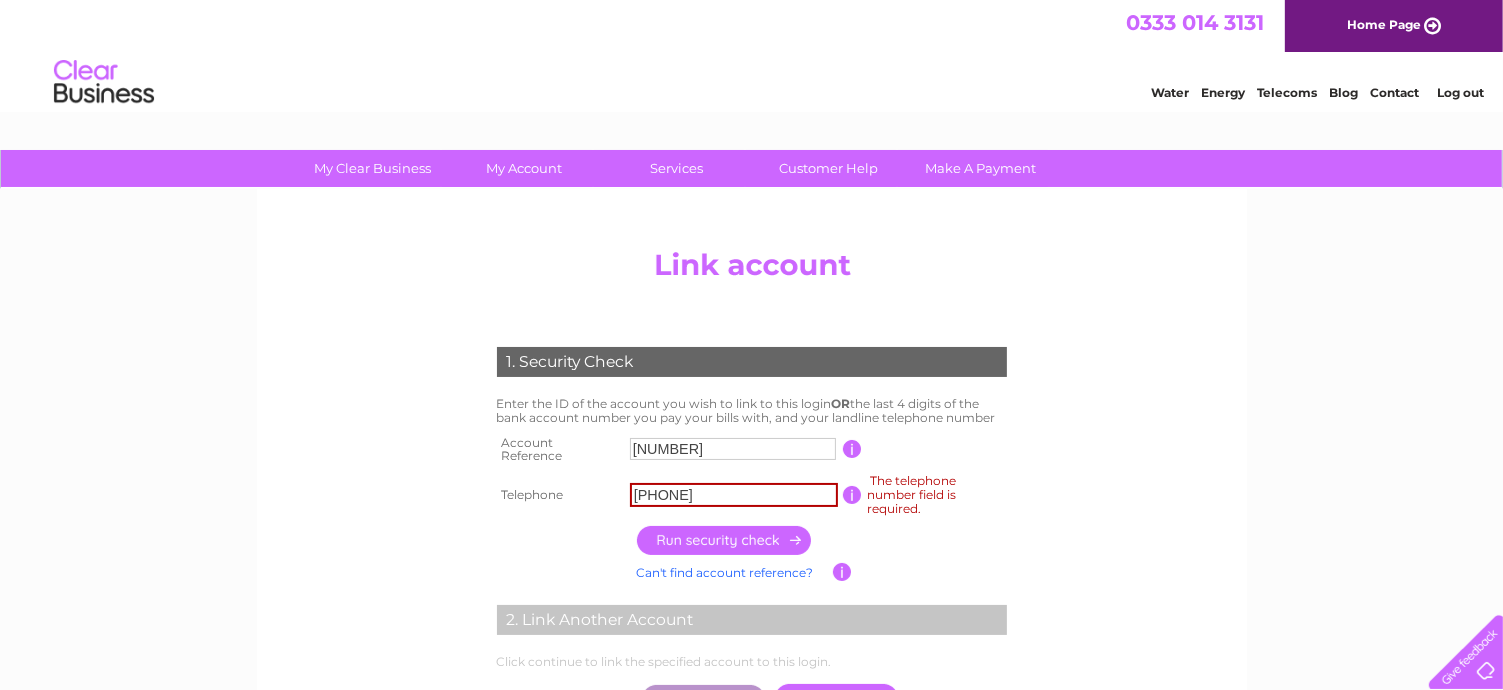 click at bounding box center [725, 540] 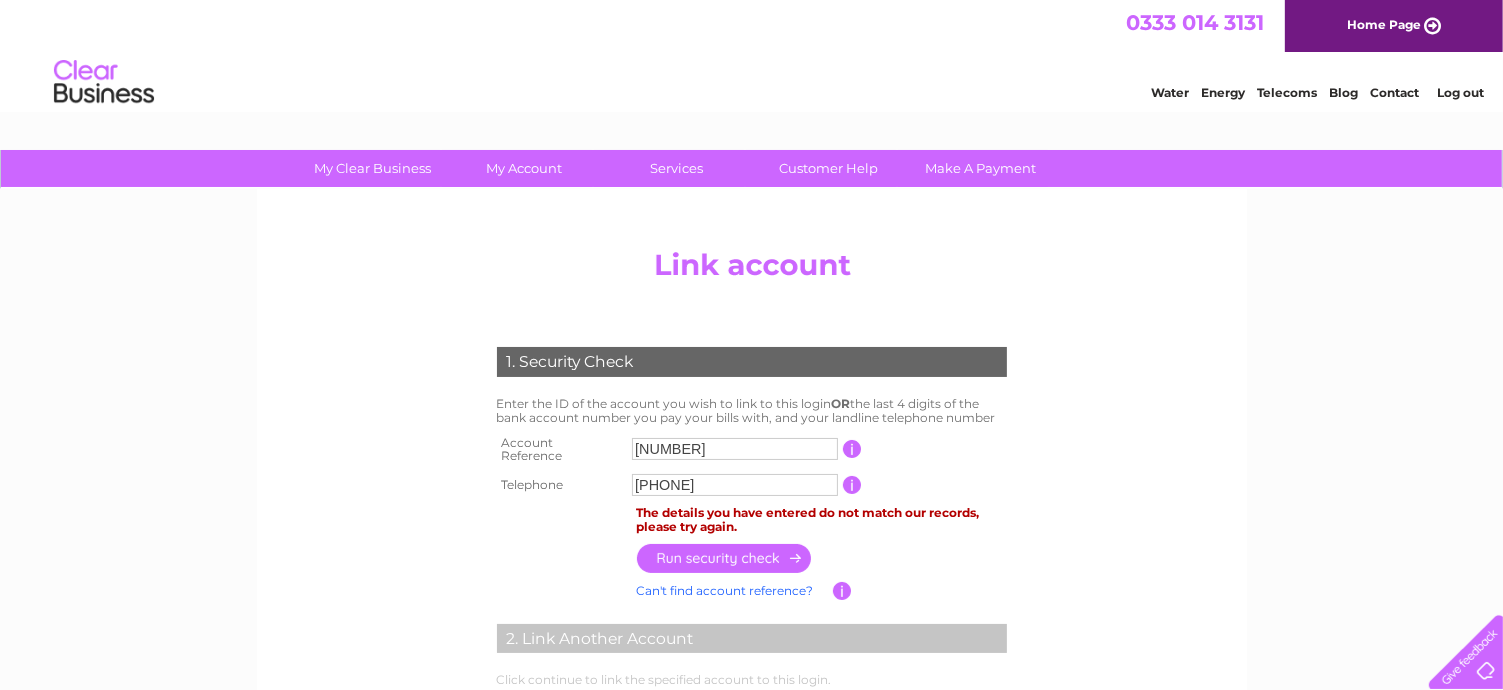 drag, startPoint x: 743, startPoint y: 477, endPoint x: 579, endPoint y: 478, distance: 164.00305 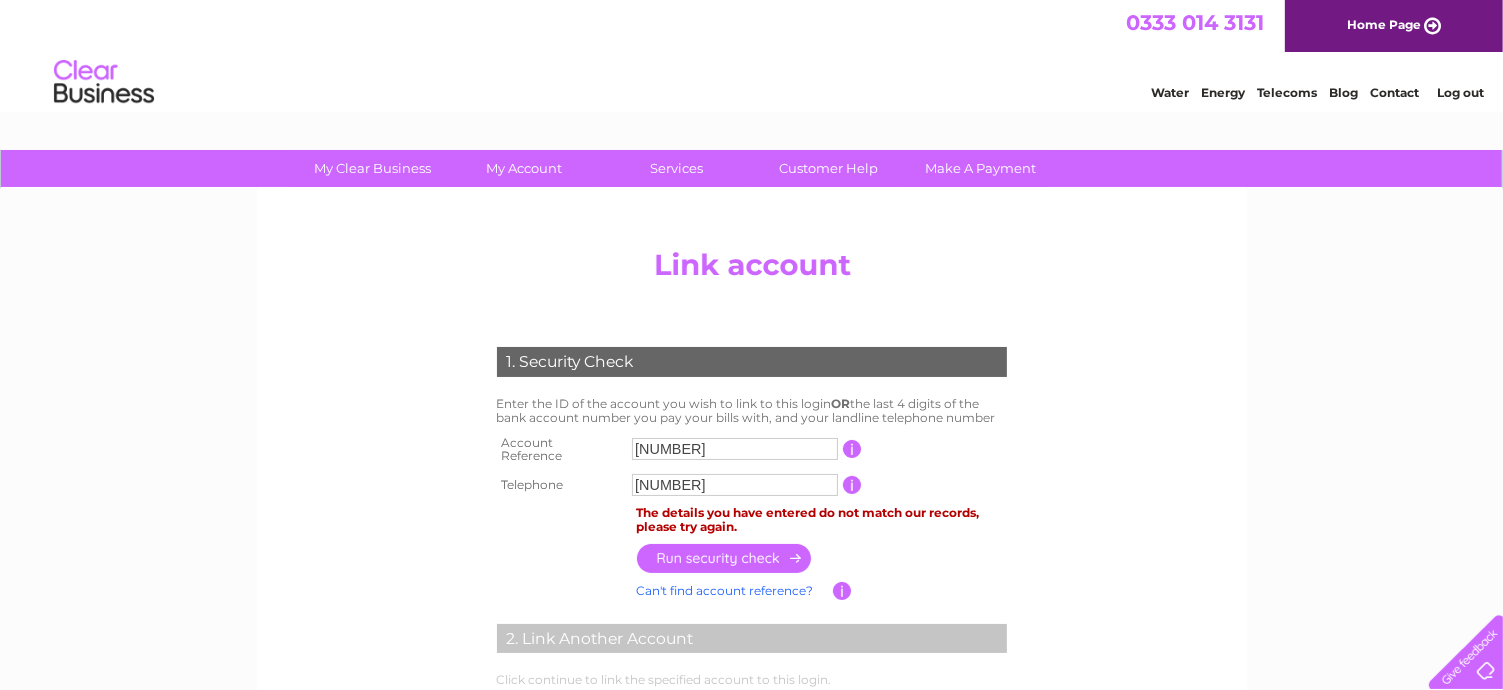 type on "01224593232" 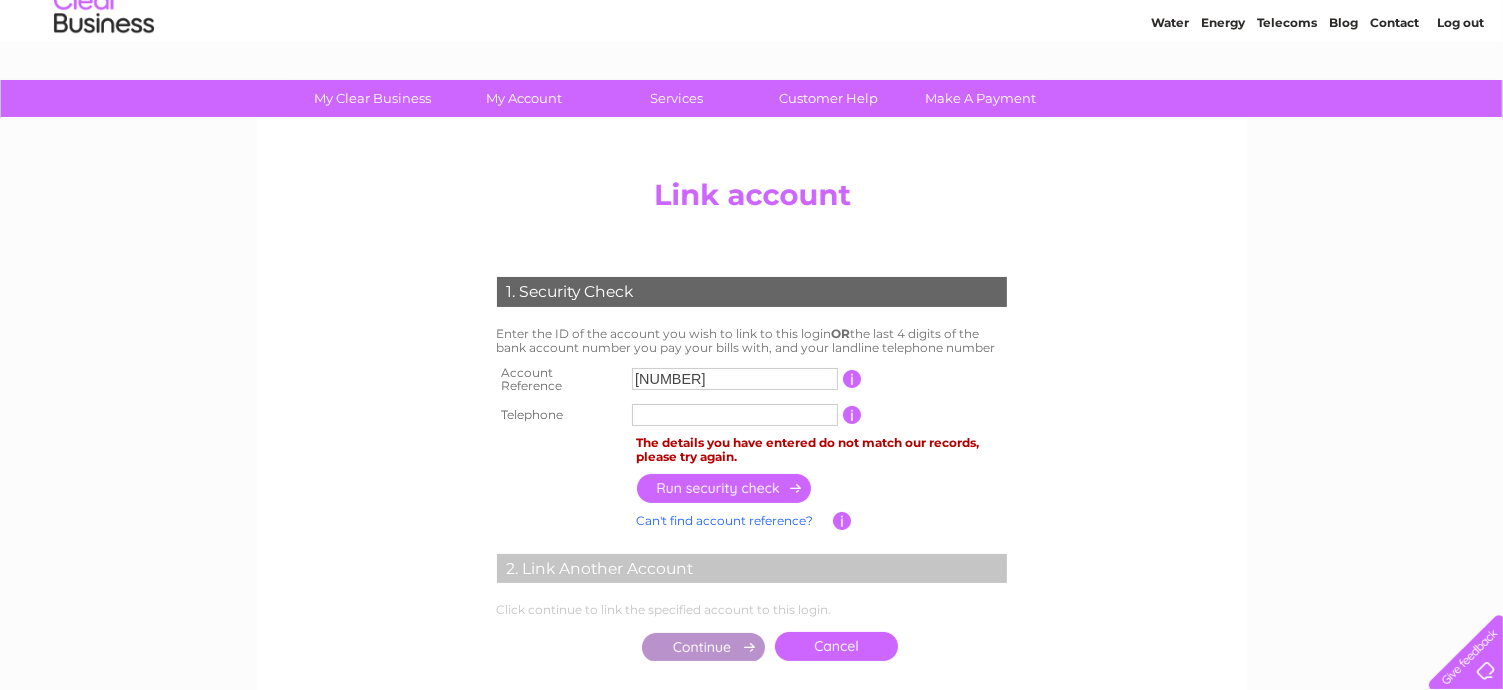 scroll, scrollTop: 200, scrollLeft: 0, axis: vertical 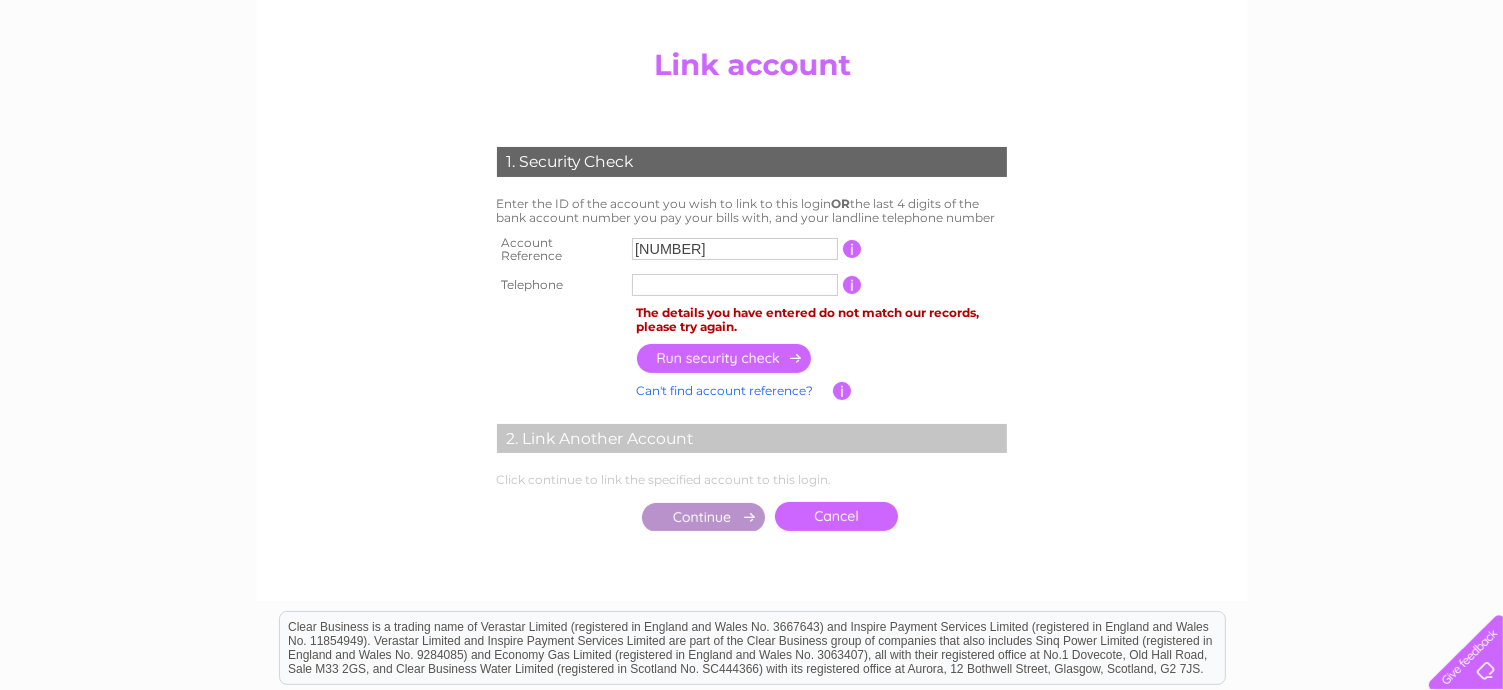 type 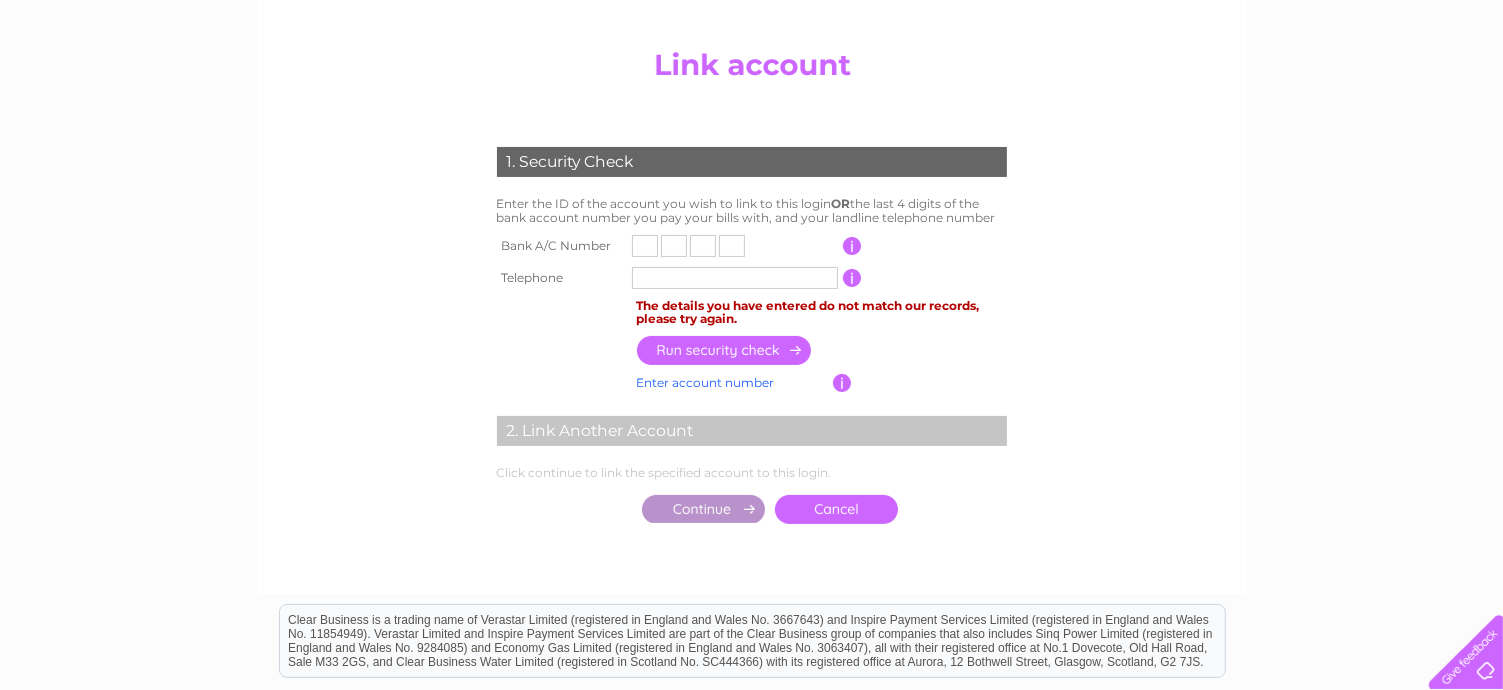 click at bounding box center [645, 246] 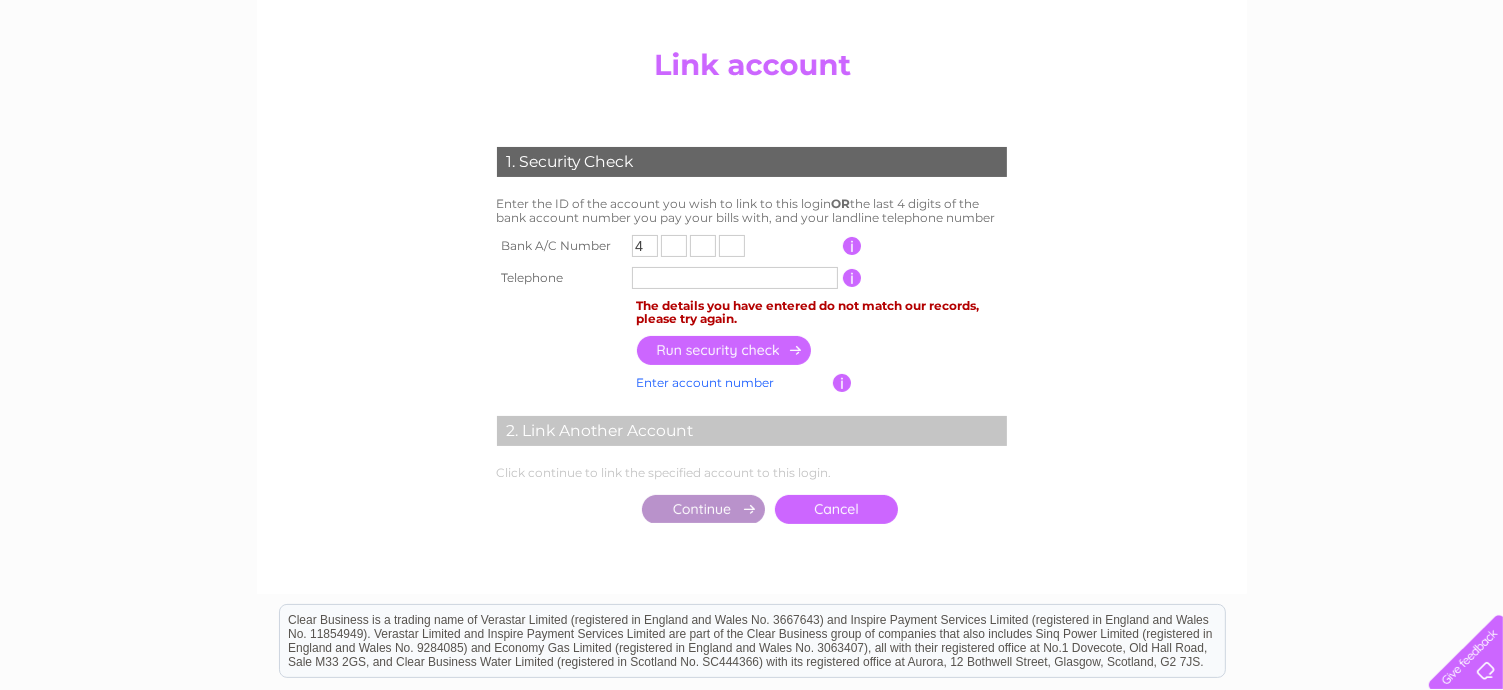 type on "4" 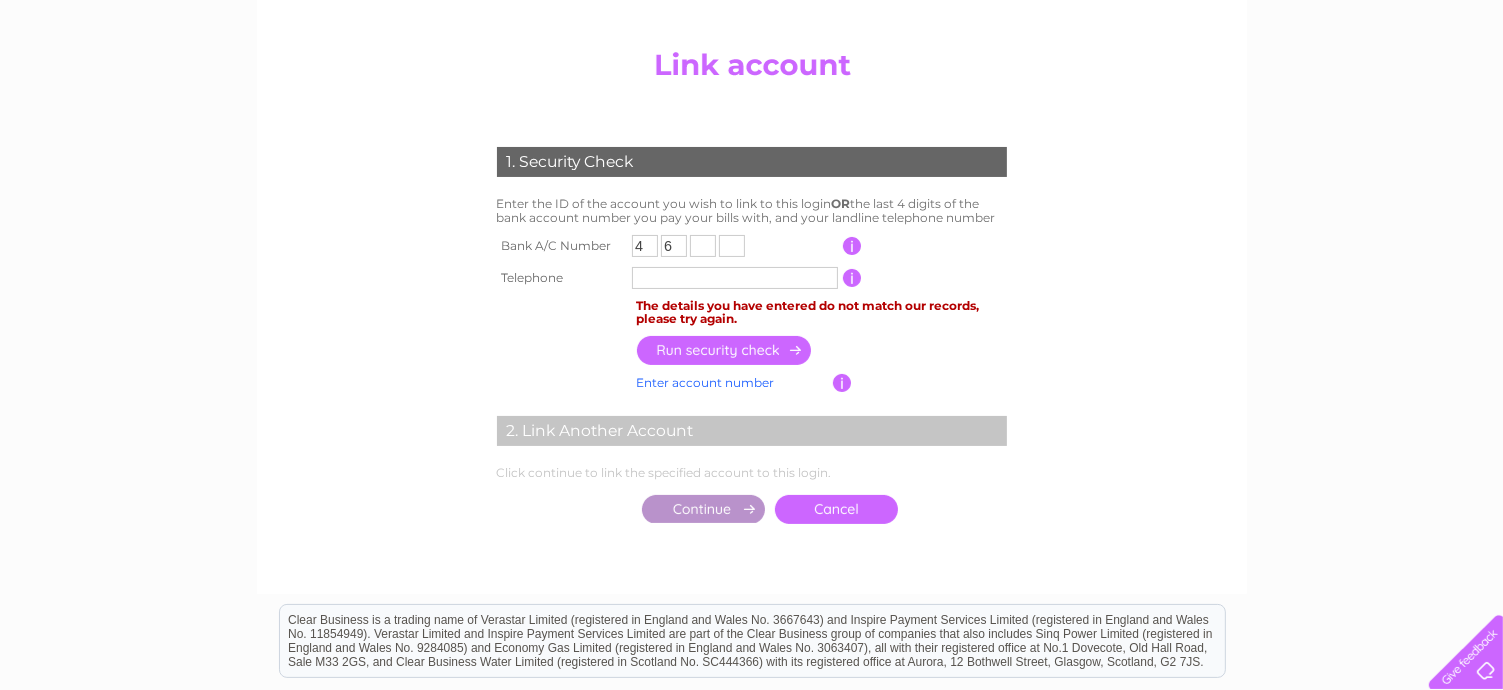 type on "6" 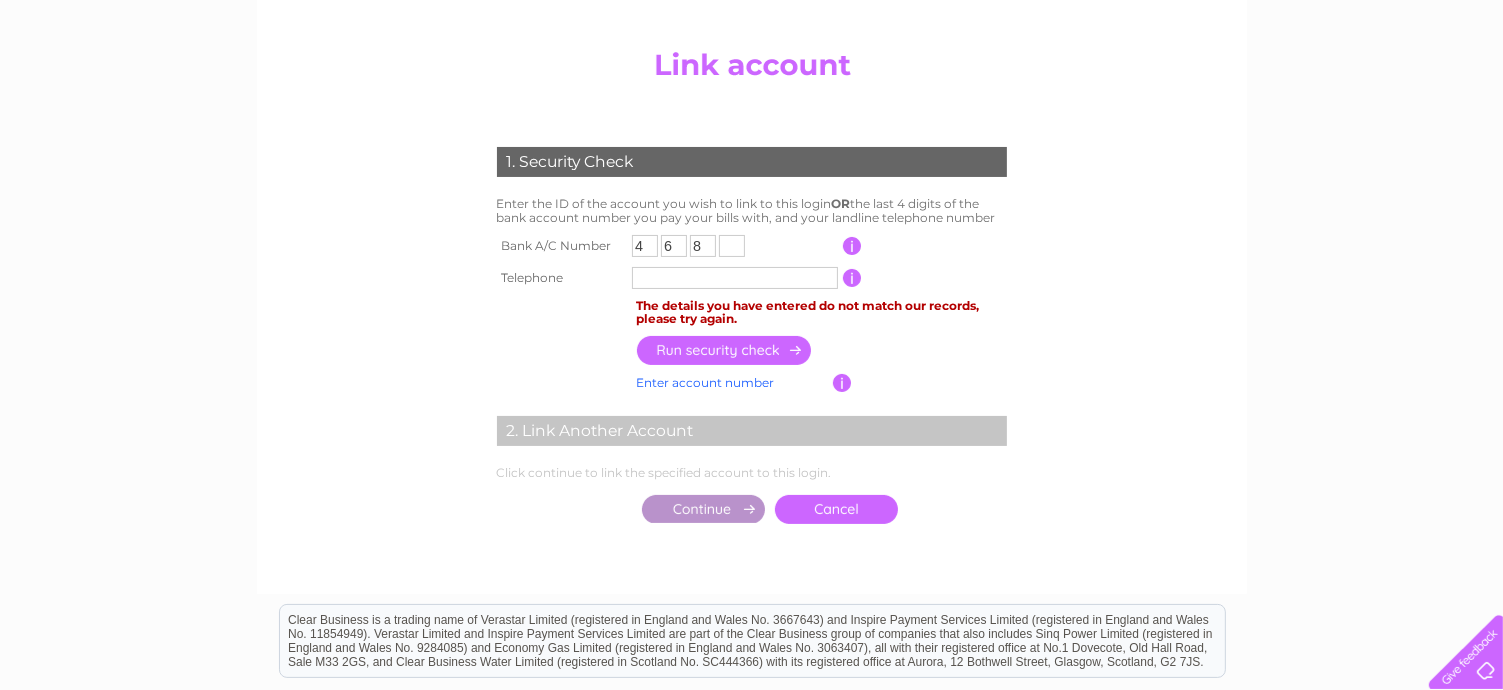 type on "8" 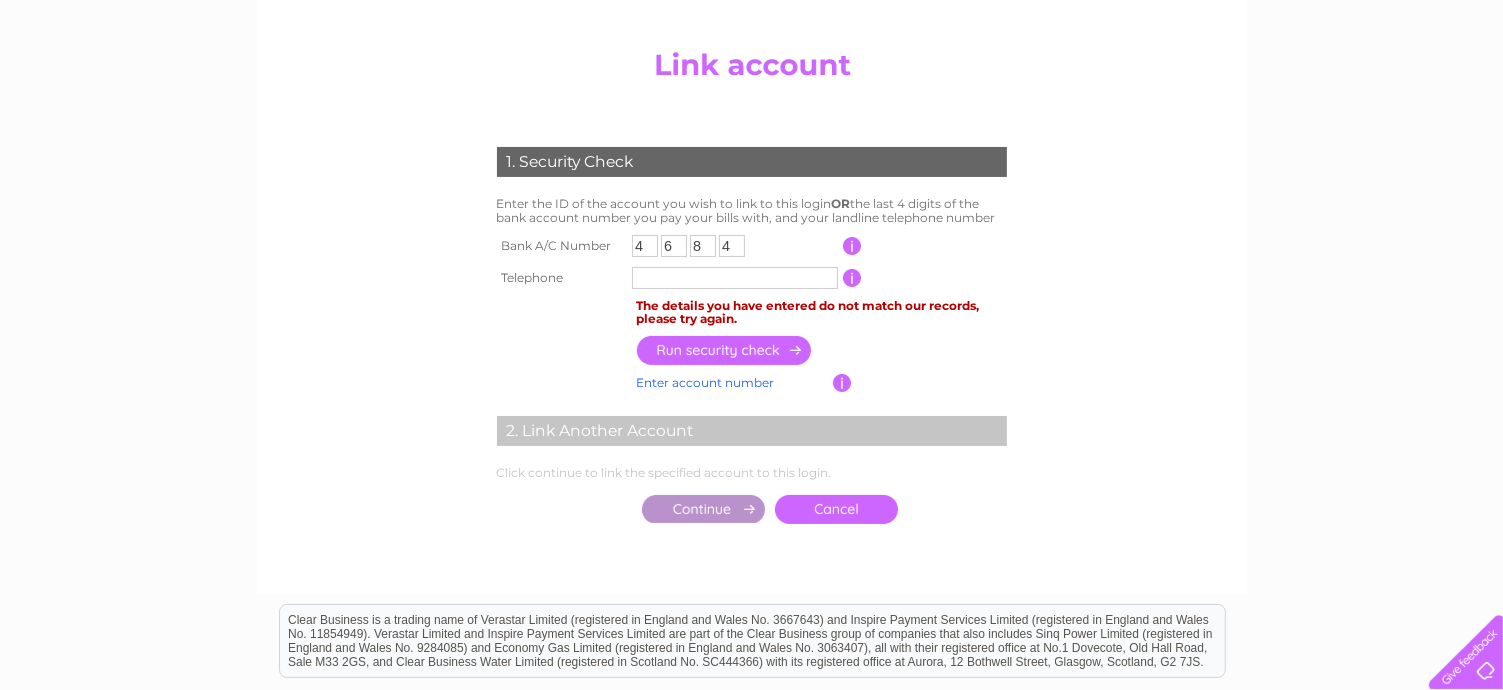 type on "4" 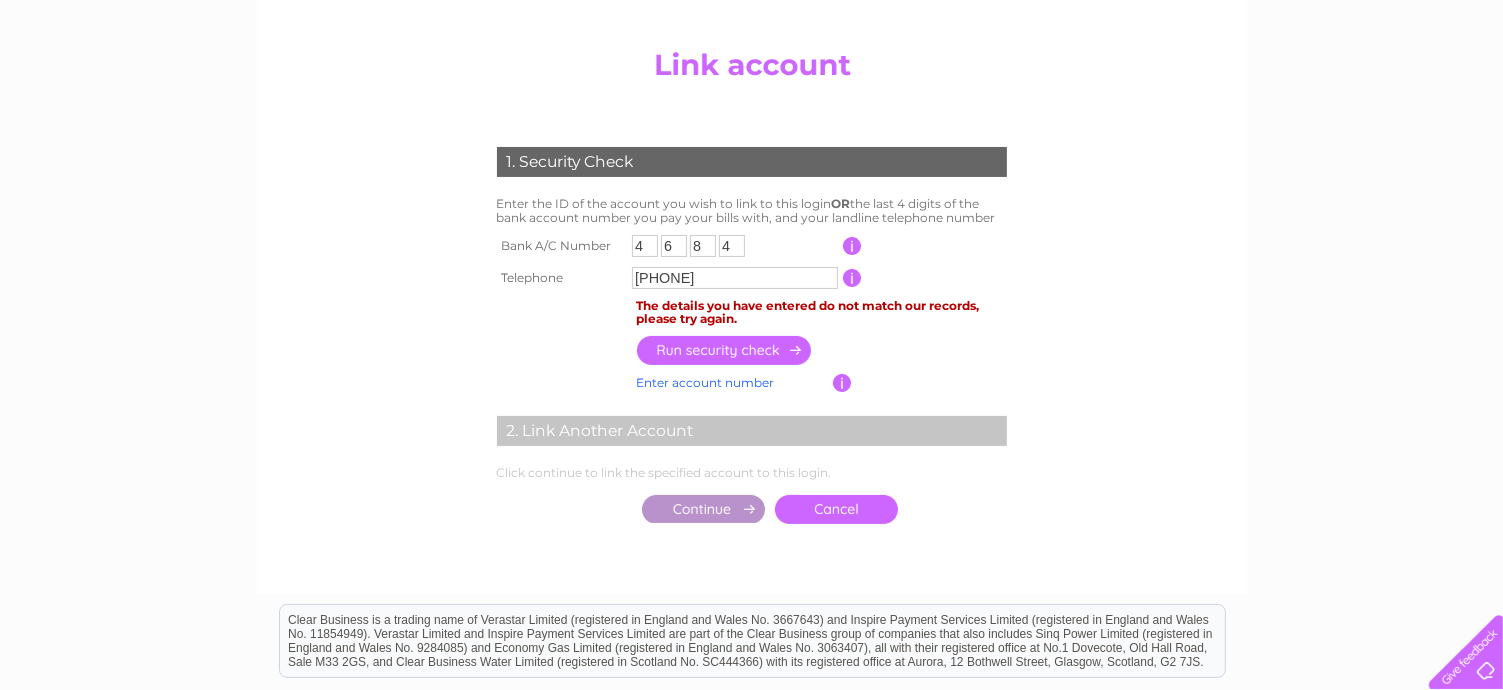 click at bounding box center (725, 350) 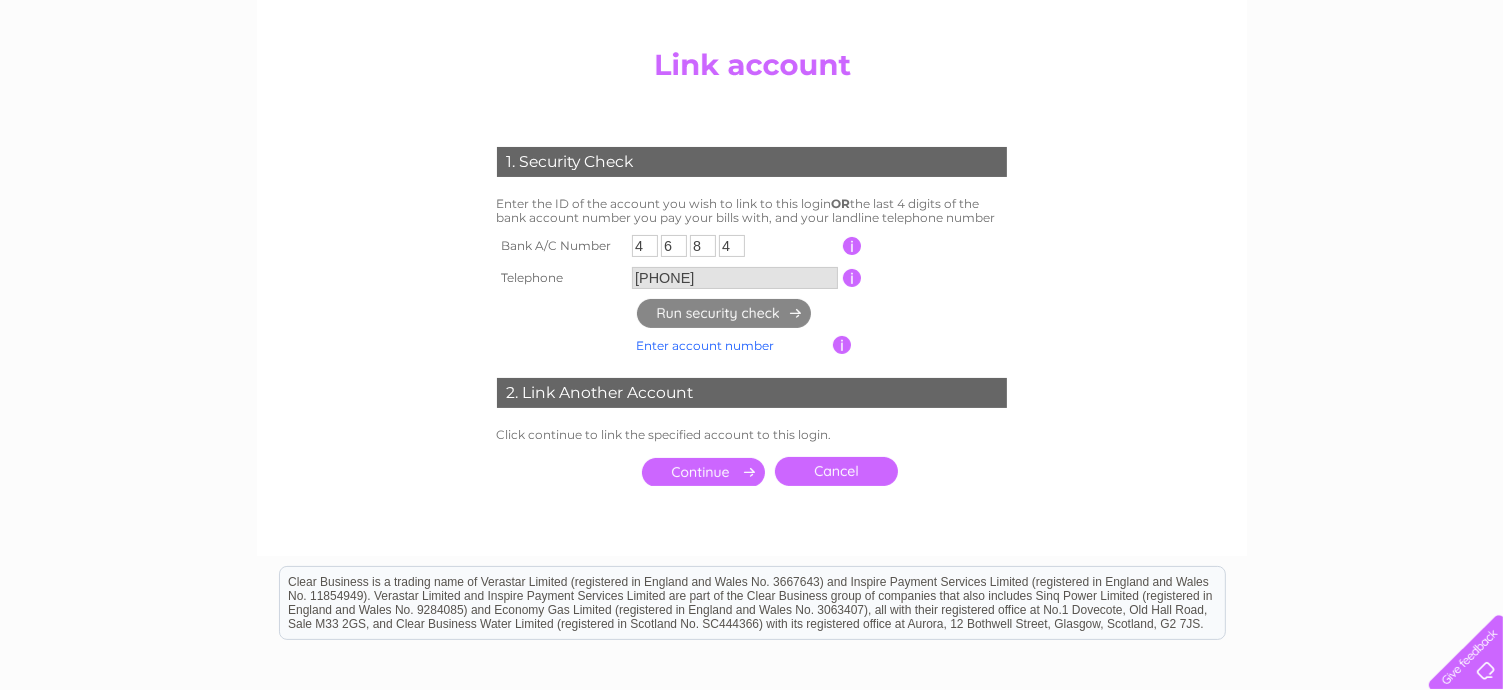 click at bounding box center (703, 472) 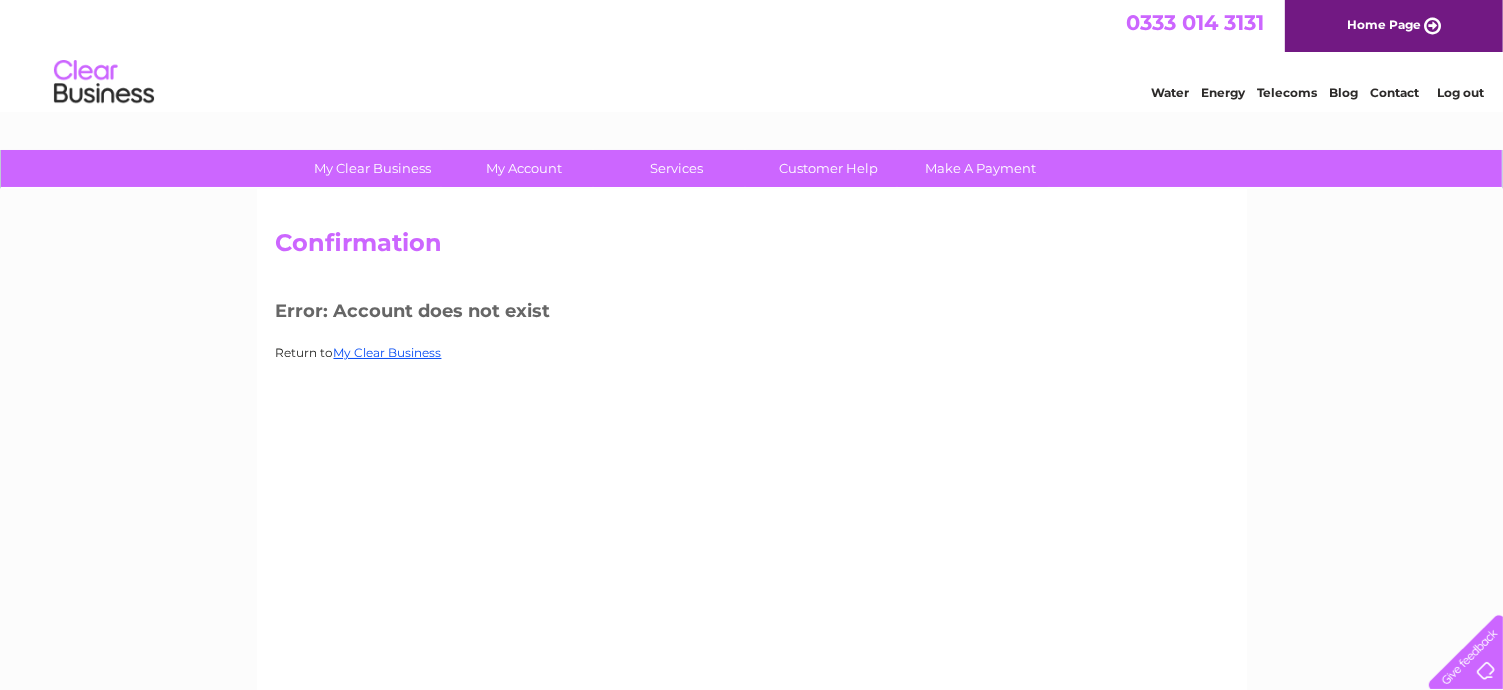 scroll, scrollTop: 0, scrollLeft: 0, axis: both 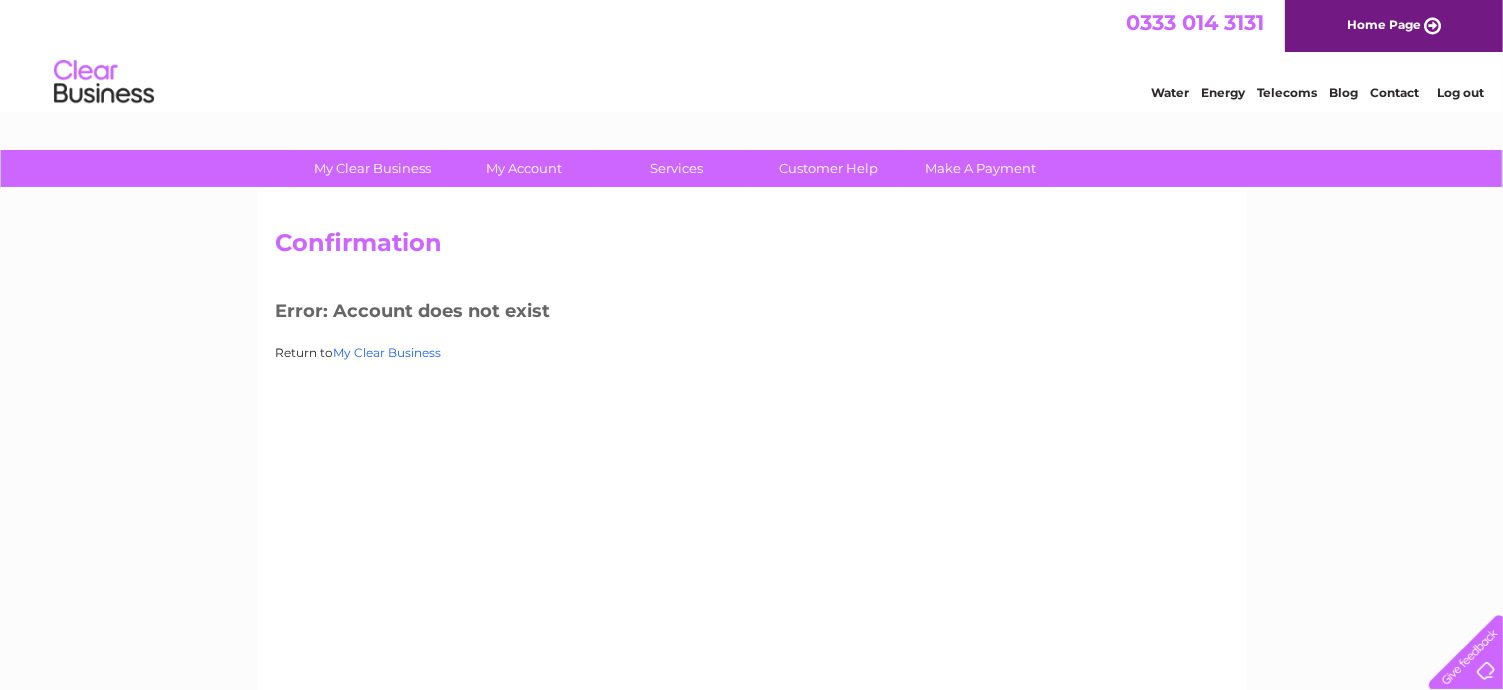 click on "My Clear Business" at bounding box center [388, 352] 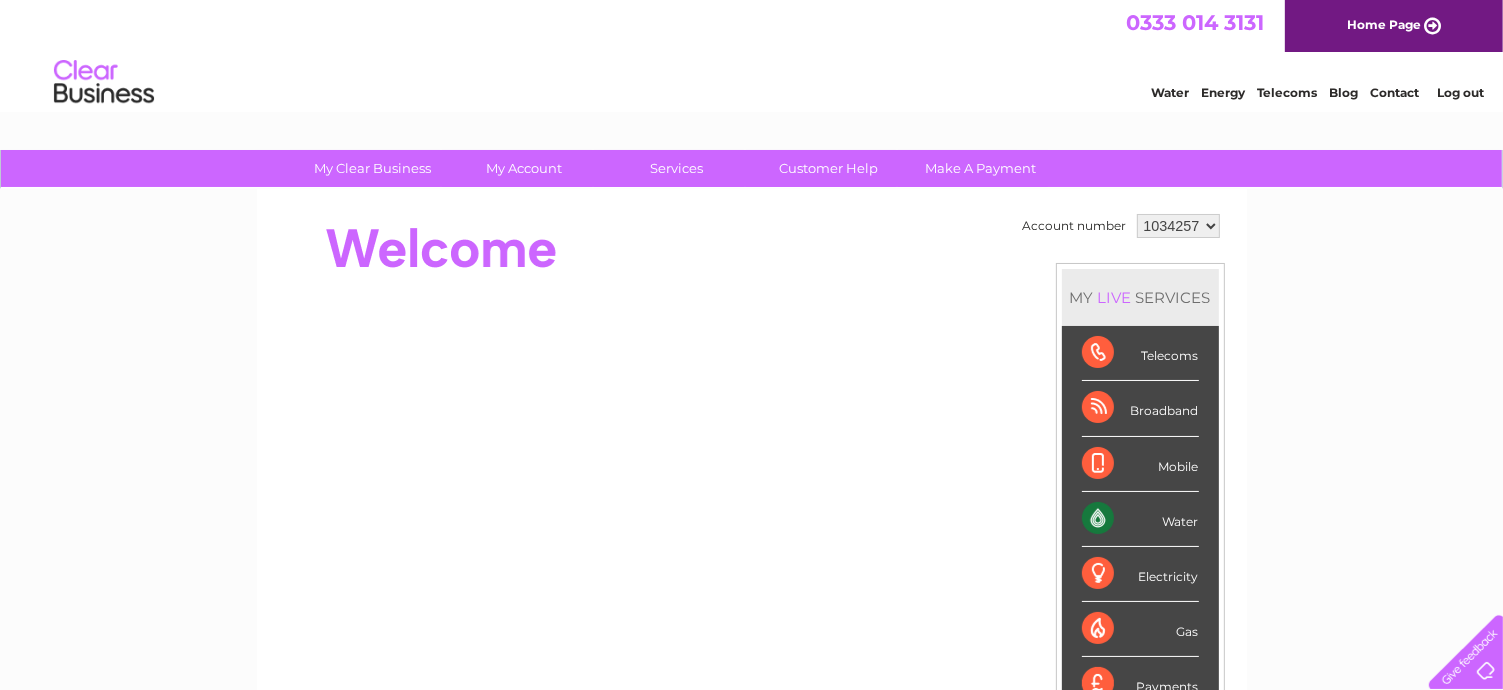 scroll, scrollTop: 0, scrollLeft: 0, axis: both 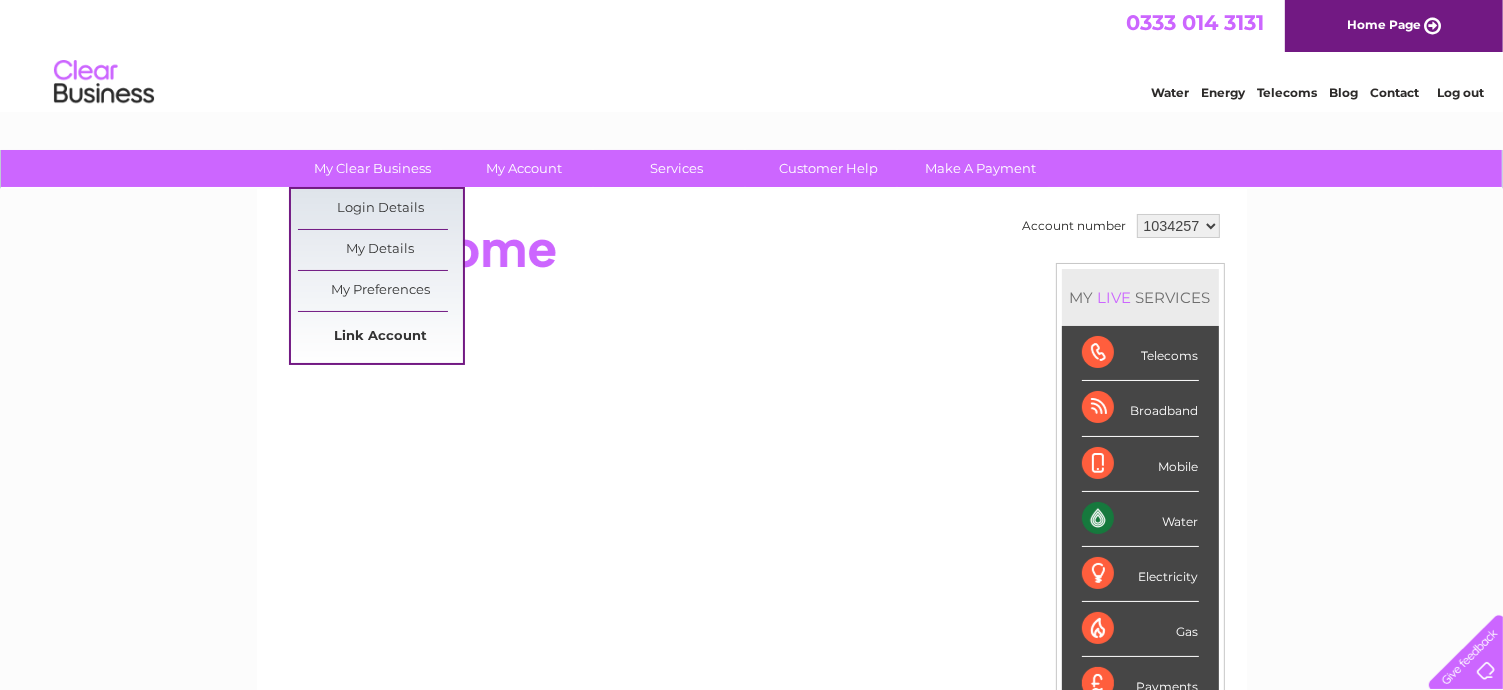 click on "Link Account" at bounding box center (380, 337) 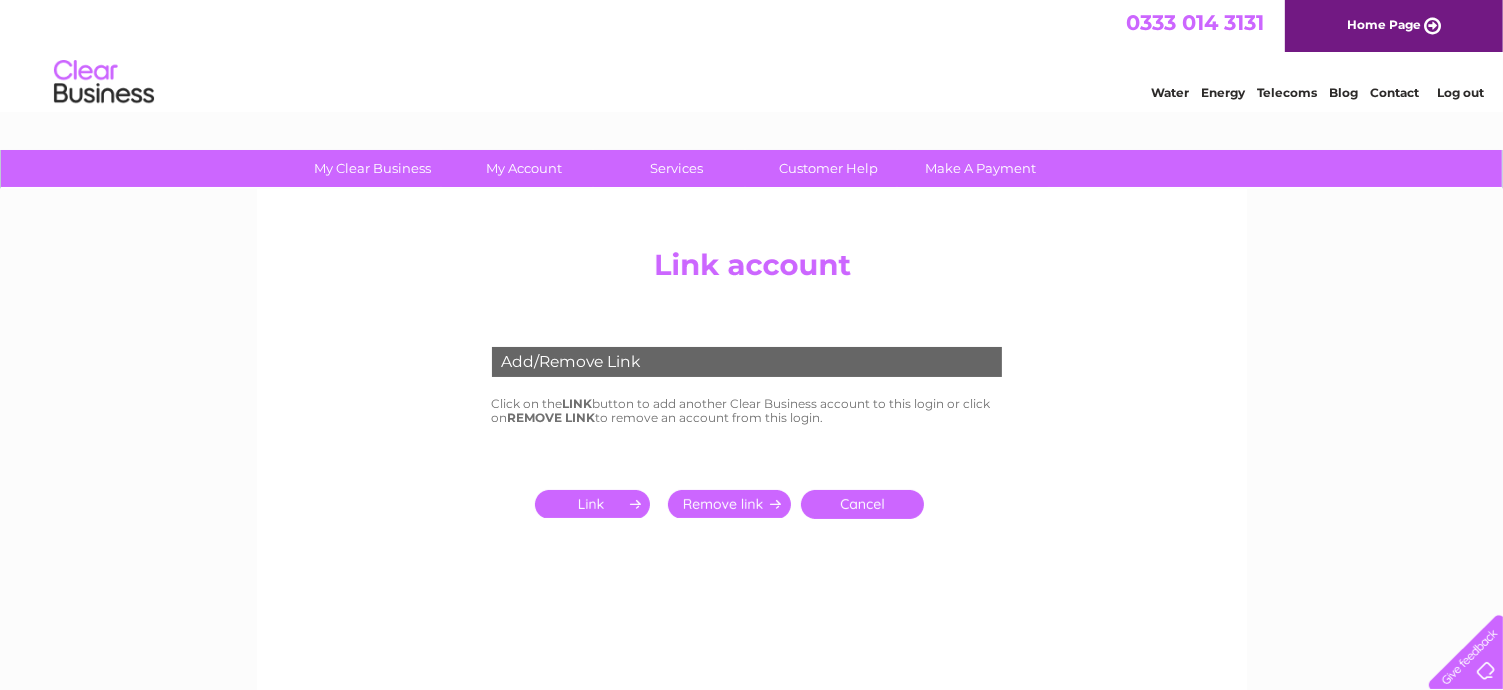 scroll, scrollTop: 0, scrollLeft: 0, axis: both 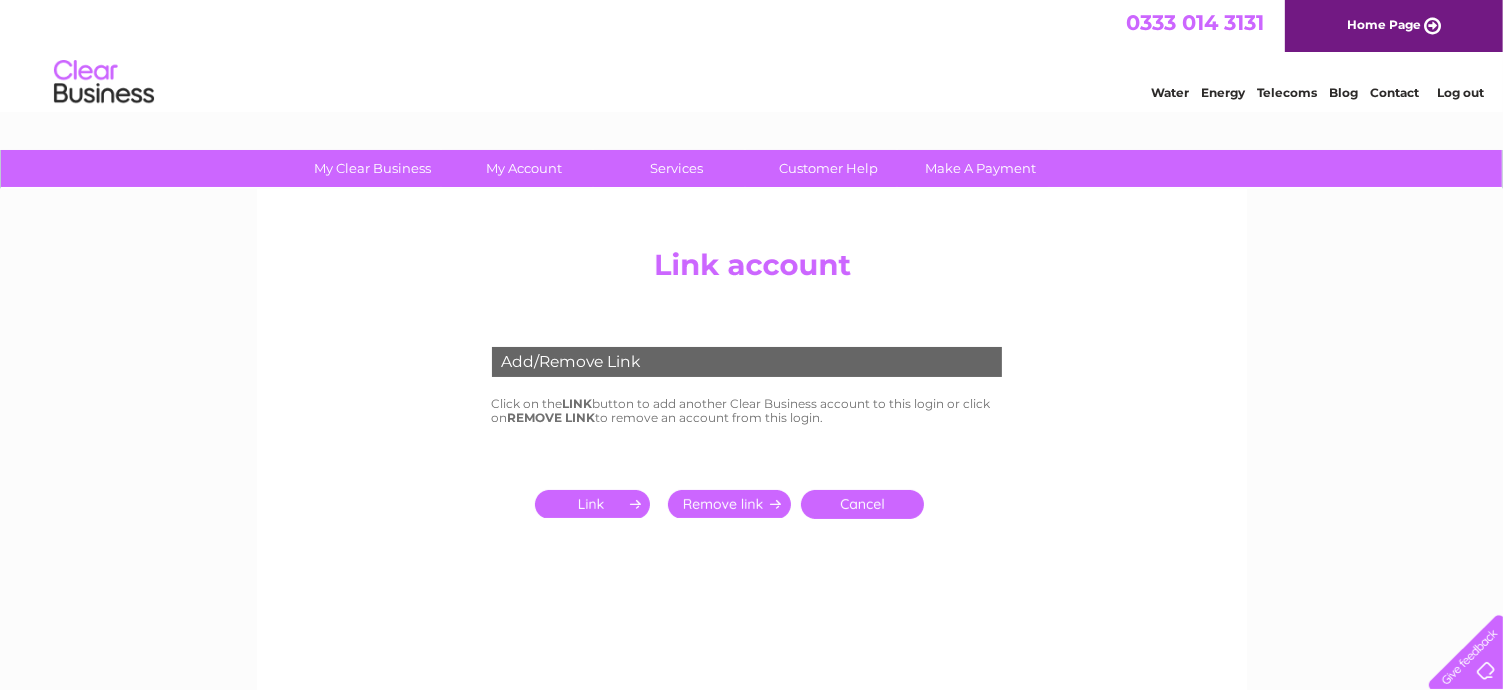 click at bounding box center (596, 504) 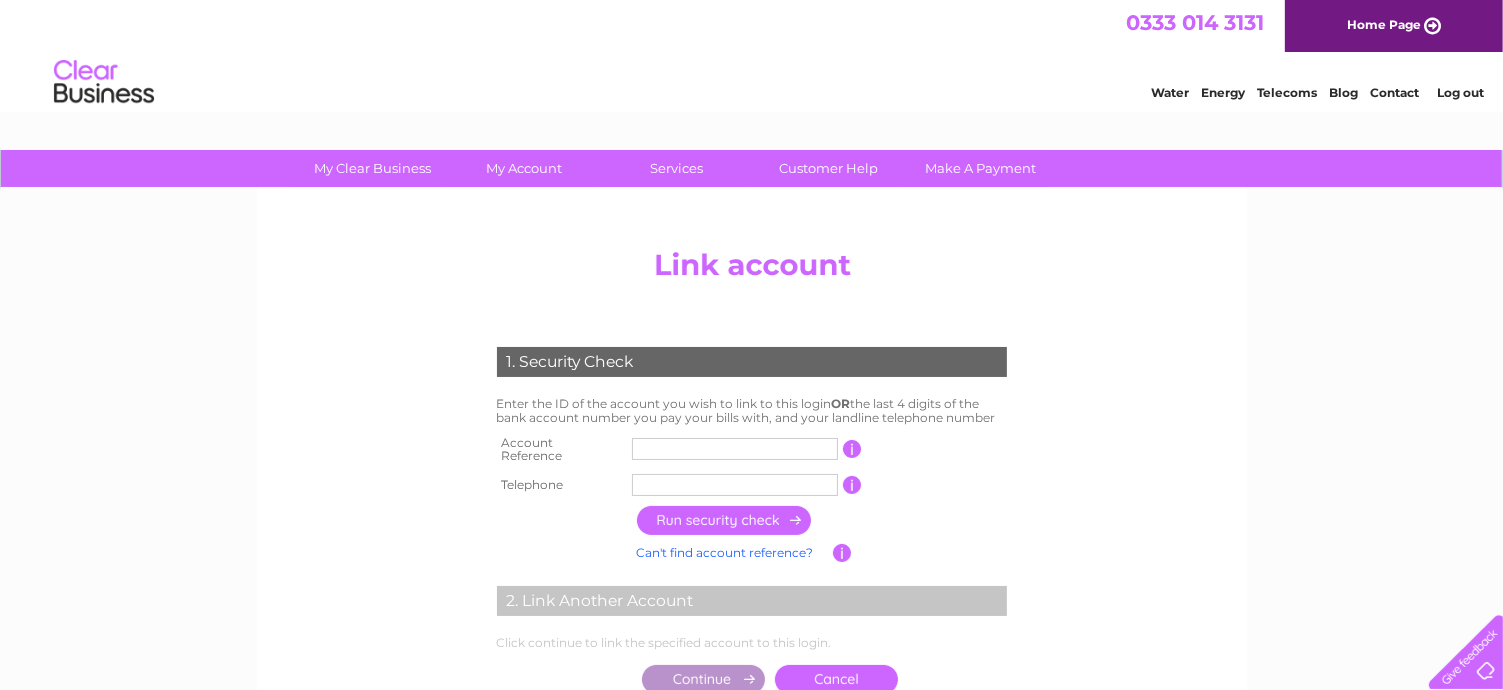 click on "Can't find account reference?" at bounding box center (725, 552) 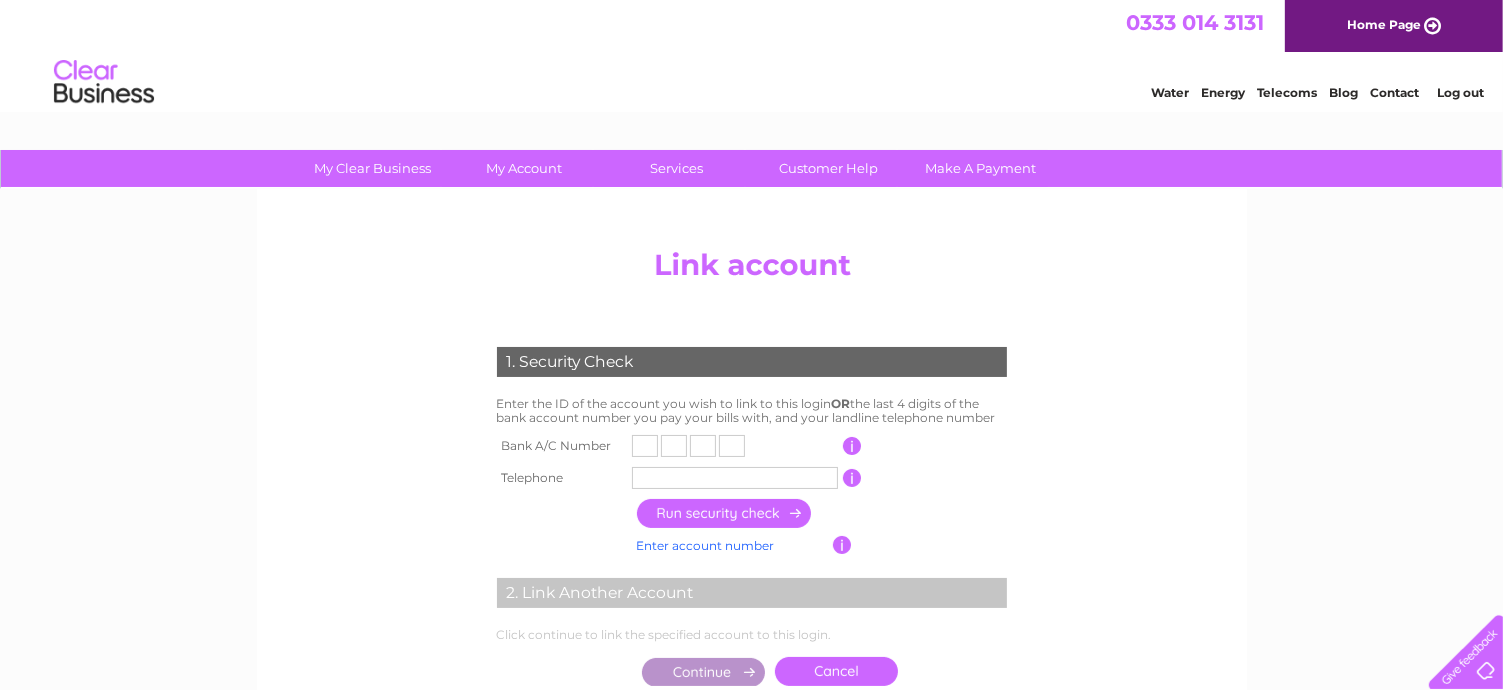 click at bounding box center (645, 446) 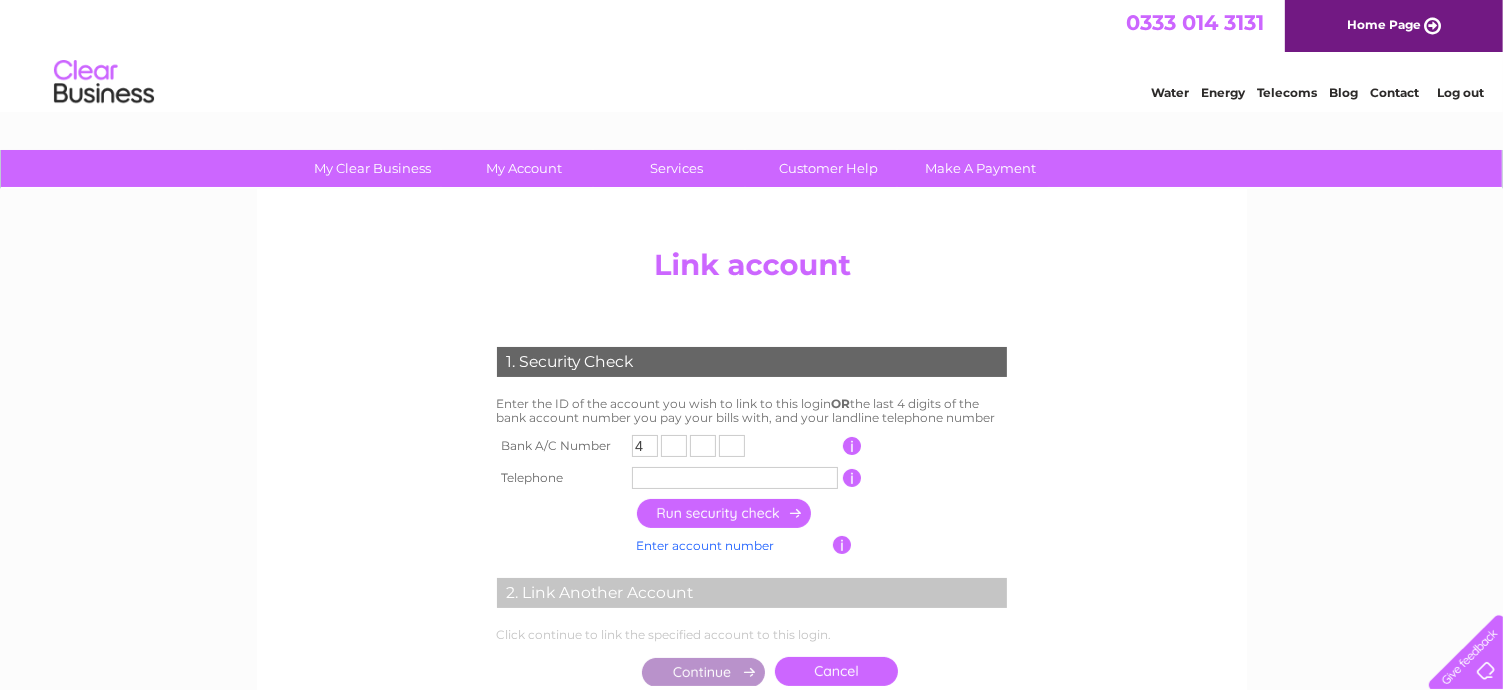 type on "6" 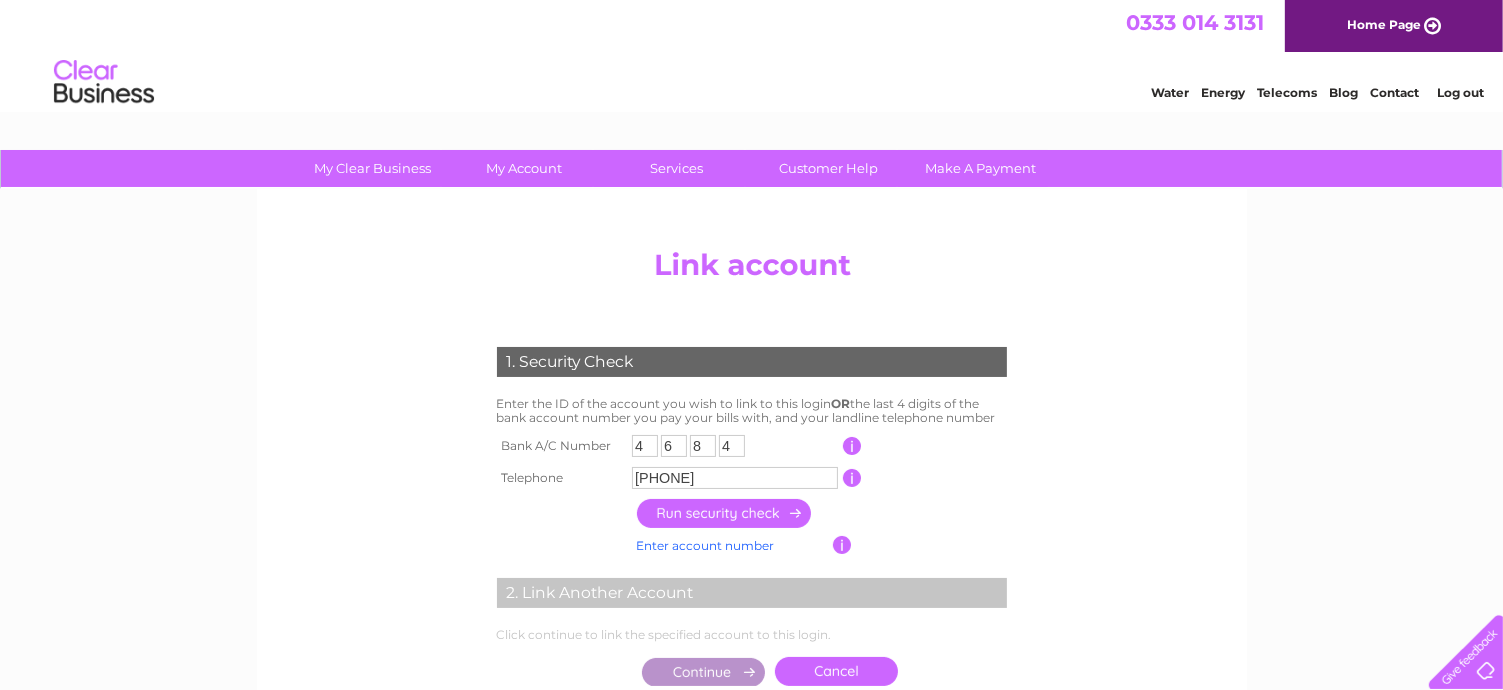 drag, startPoint x: 761, startPoint y: 476, endPoint x: 532, endPoint y: 469, distance: 229.10696 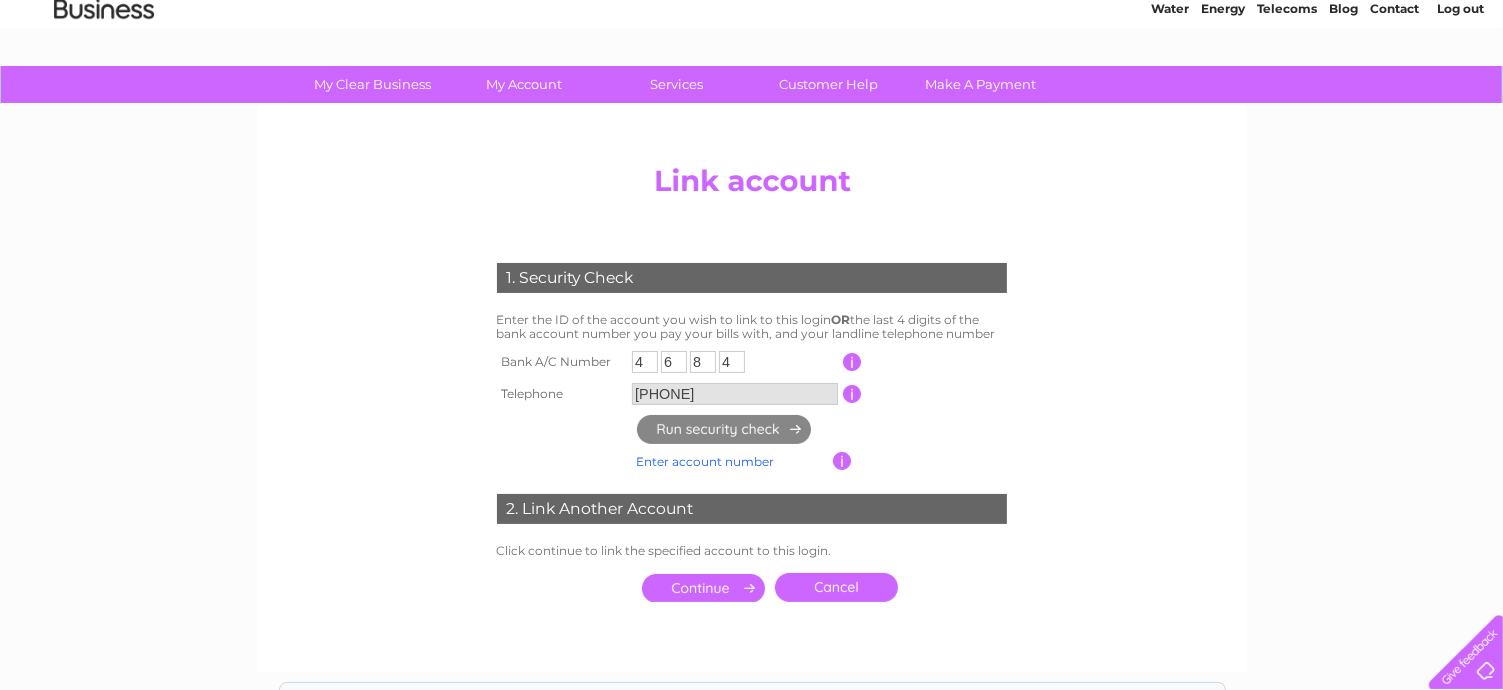 scroll, scrollTop: 200, scrollLeft: 0, axis: vertical 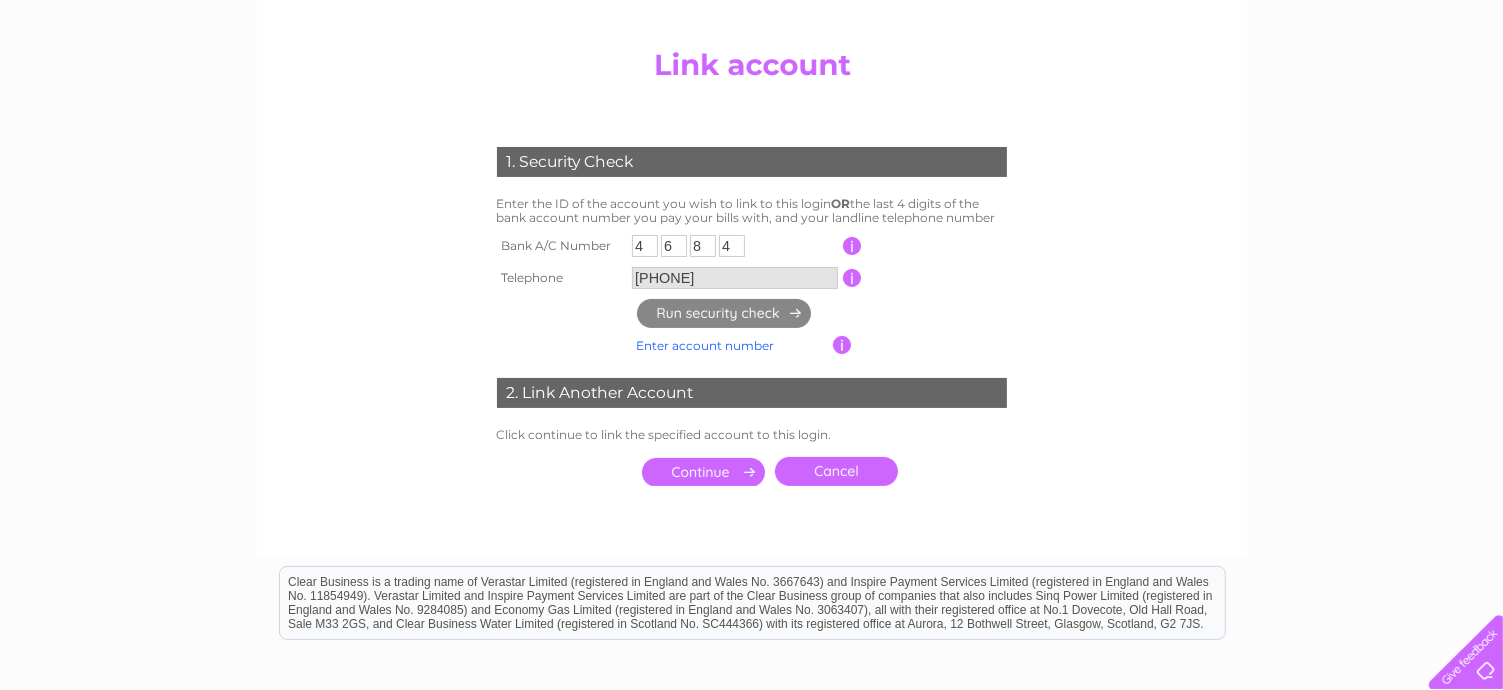 click at bounding box center [703, 472] 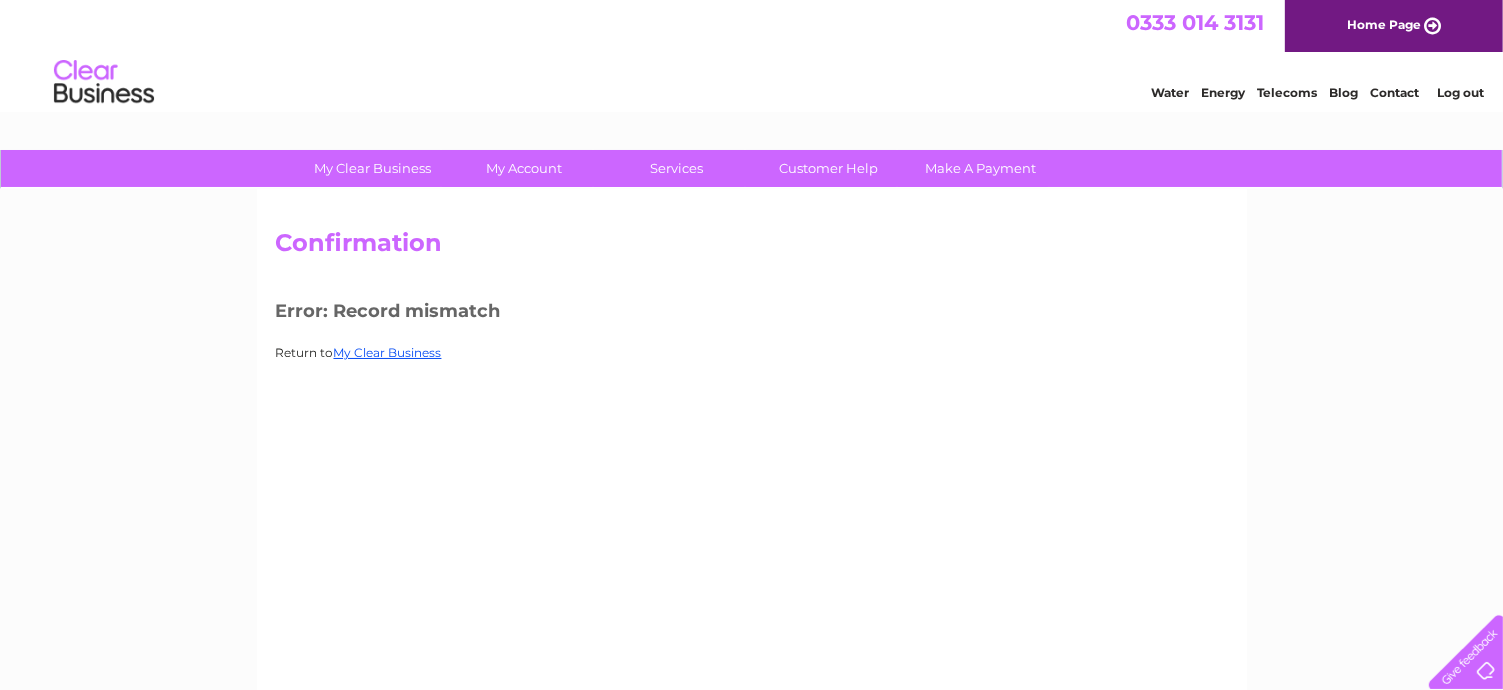 scroll, scrollTop: 0, scrollLeft: 0, axis: both 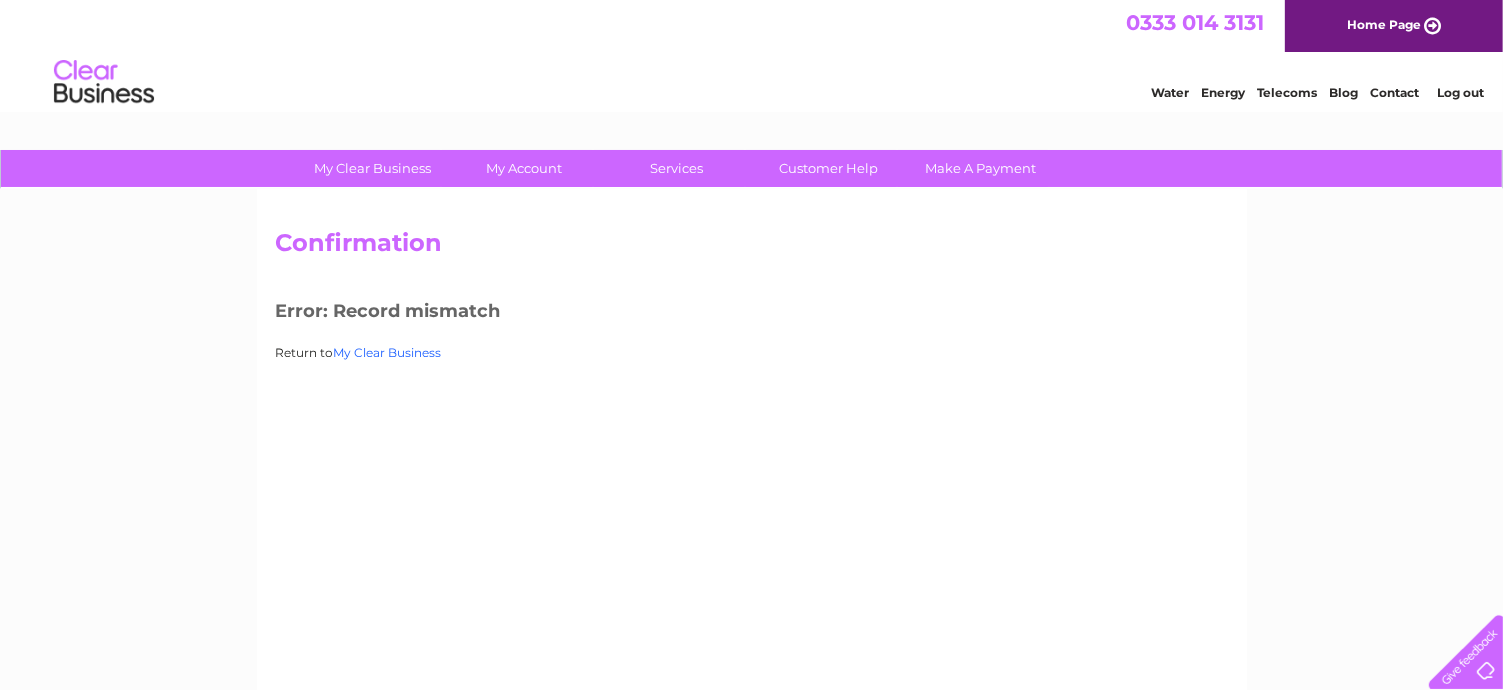 click on "My Clear Business" at bounding box center [388, 352] 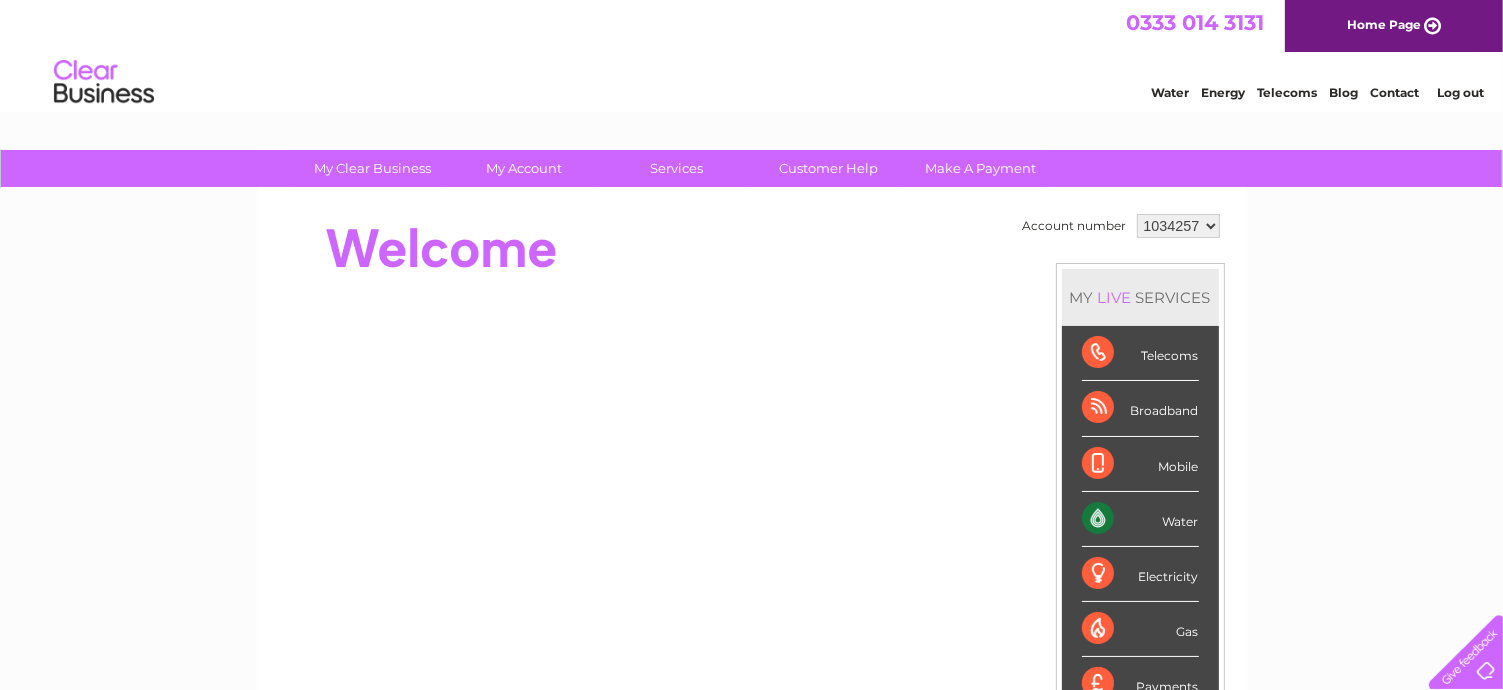 scroll, scrollTop: 0, scrollLeft: 0, axis: both 